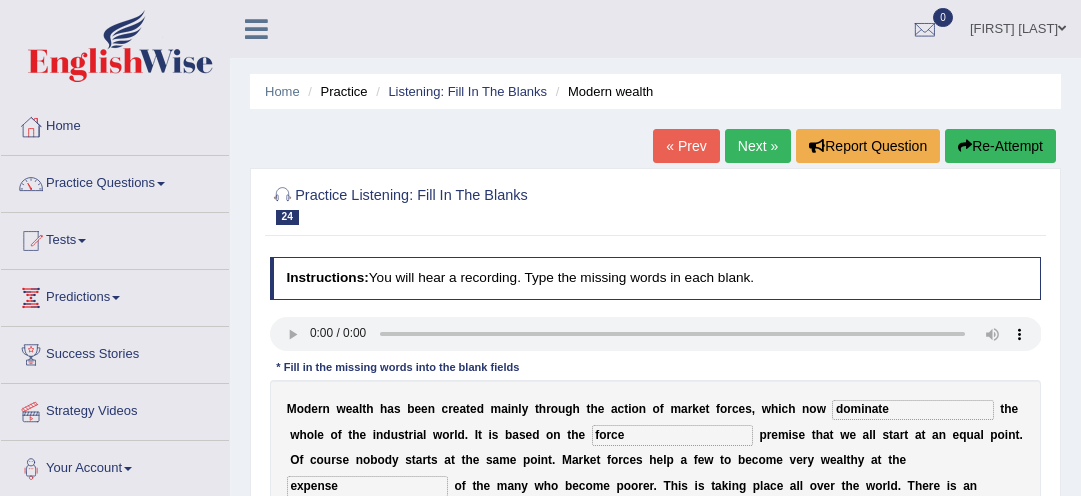 scroll, scrollTop: 266, scrollLeft: 0, axis: vertical 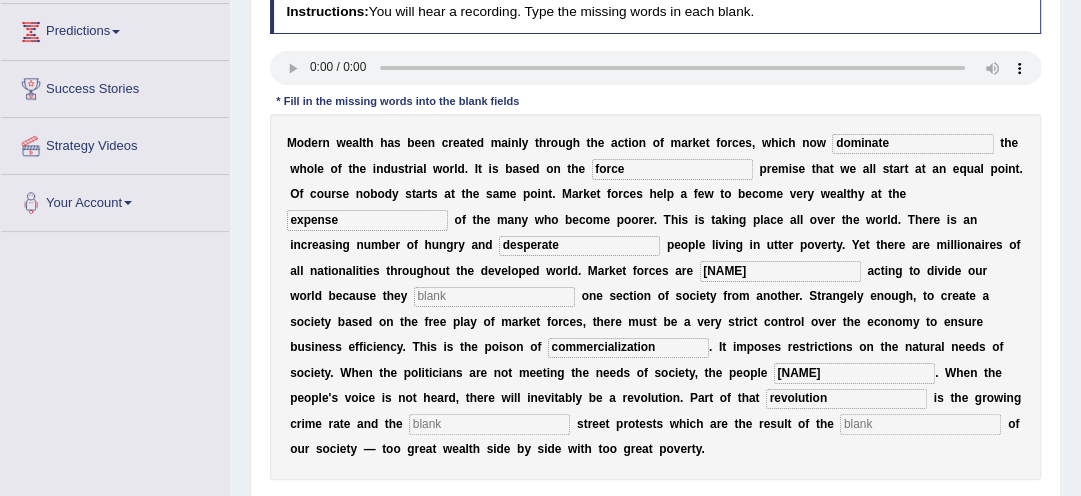 click on "unble" at bounding box center (780, 271) 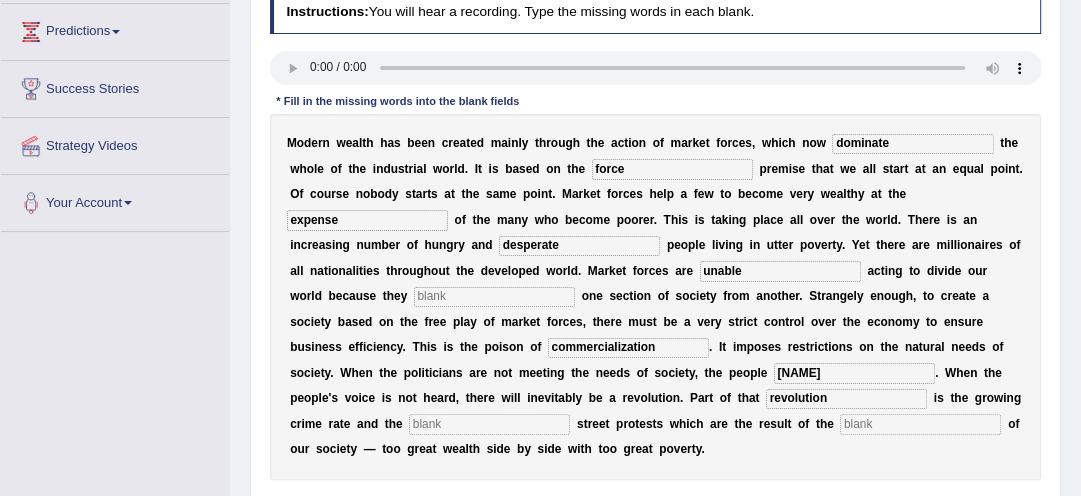 type on "unable" 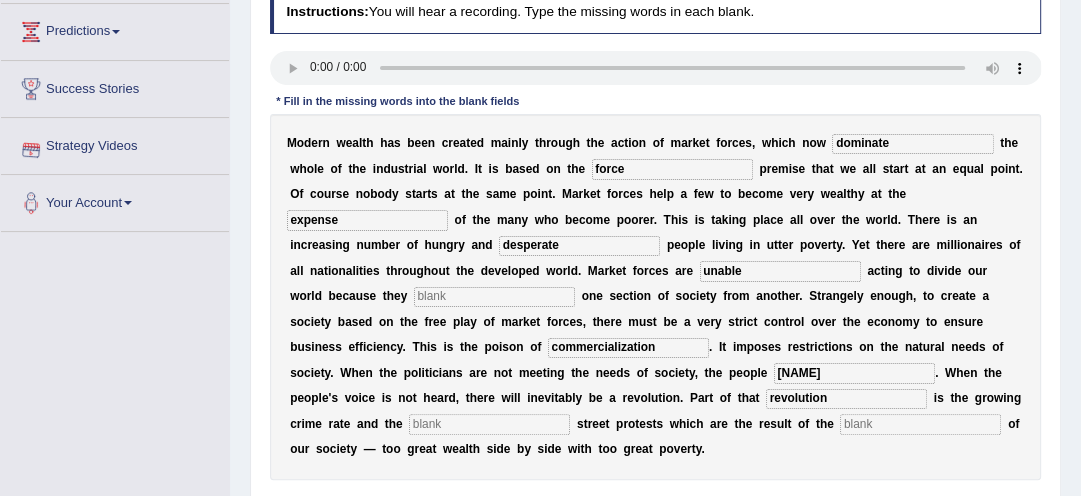 click at bounding box center (494, 297) 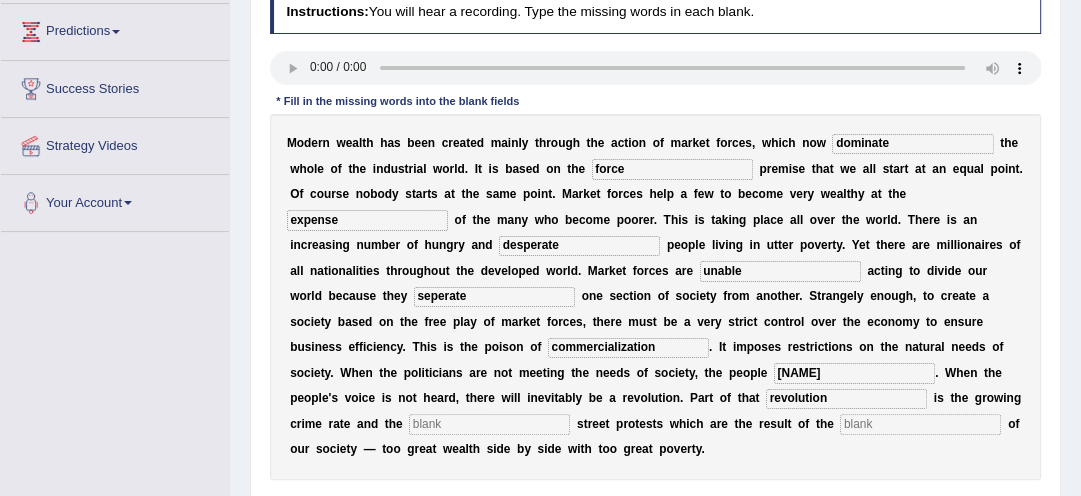 type on "seperate" 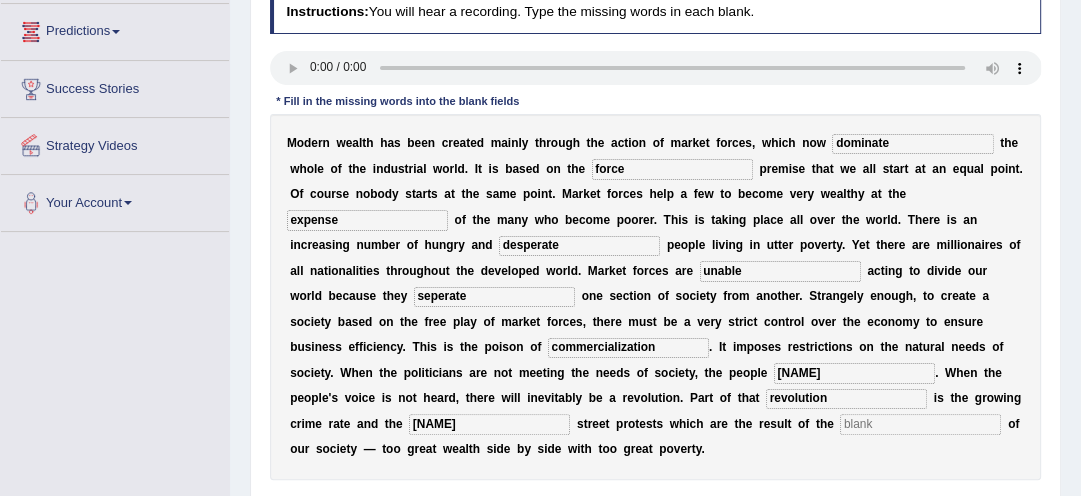 type on "valent" 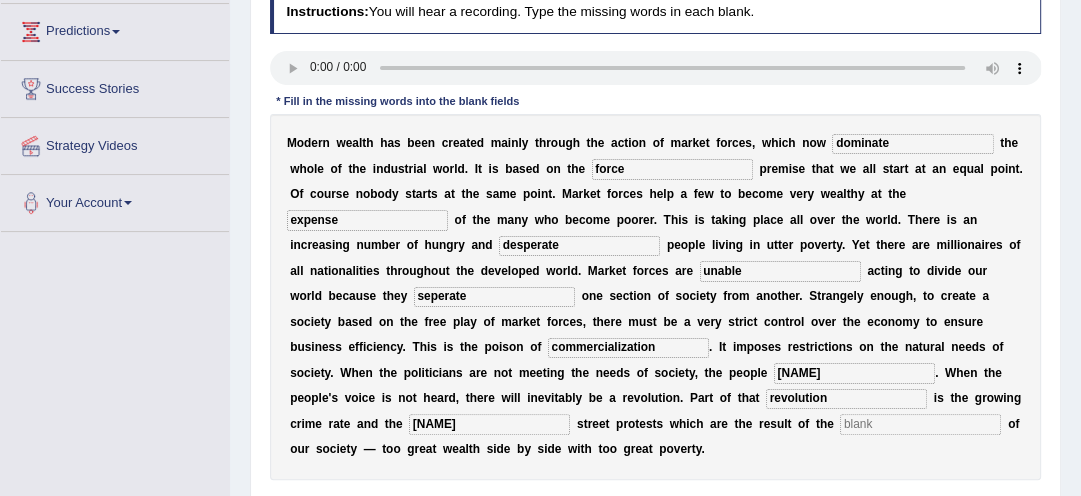 click at bounding box center [920, 424] 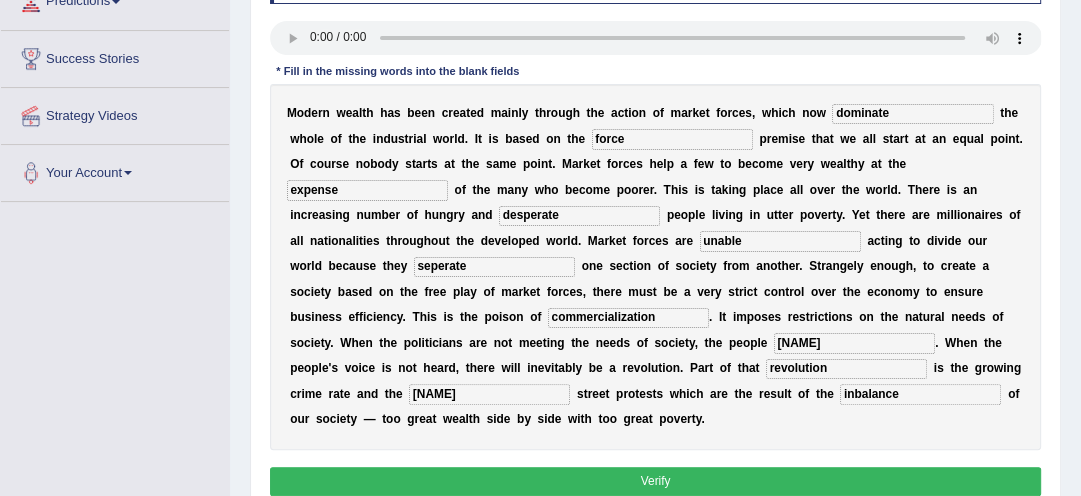 scroll, scrollTop: 330, scrollLeft: 0, axis: vertical 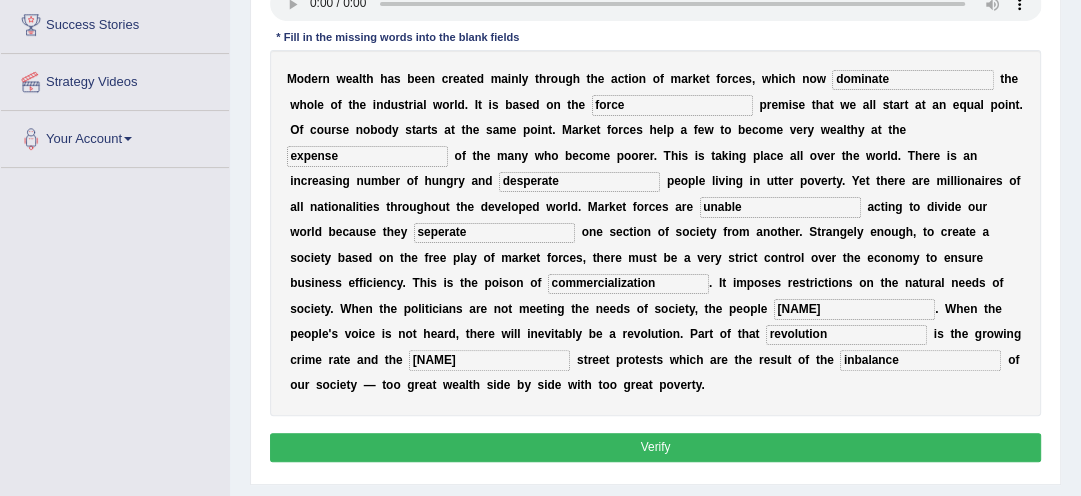 type on "inbalance" 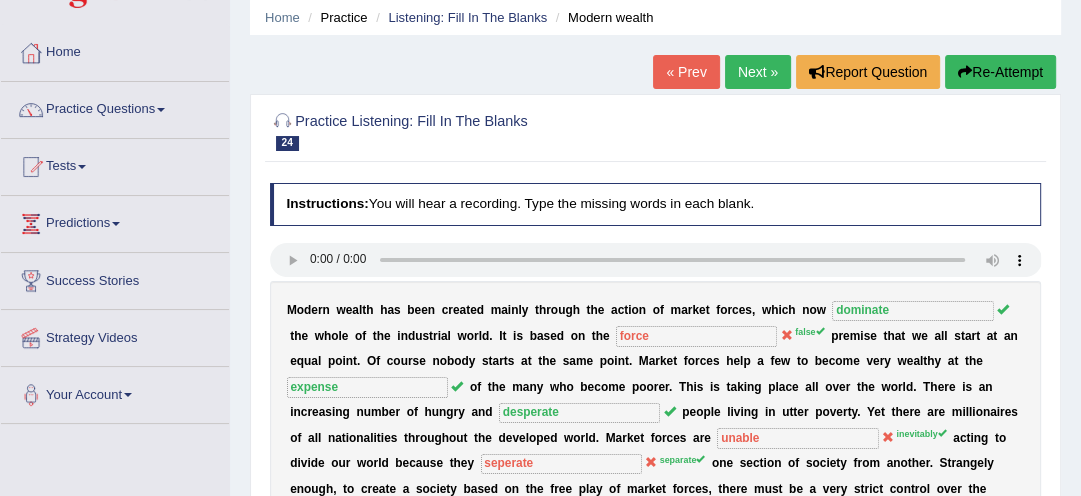 scroll, scrollTop: 0, scrollLeft: 0, axis: both 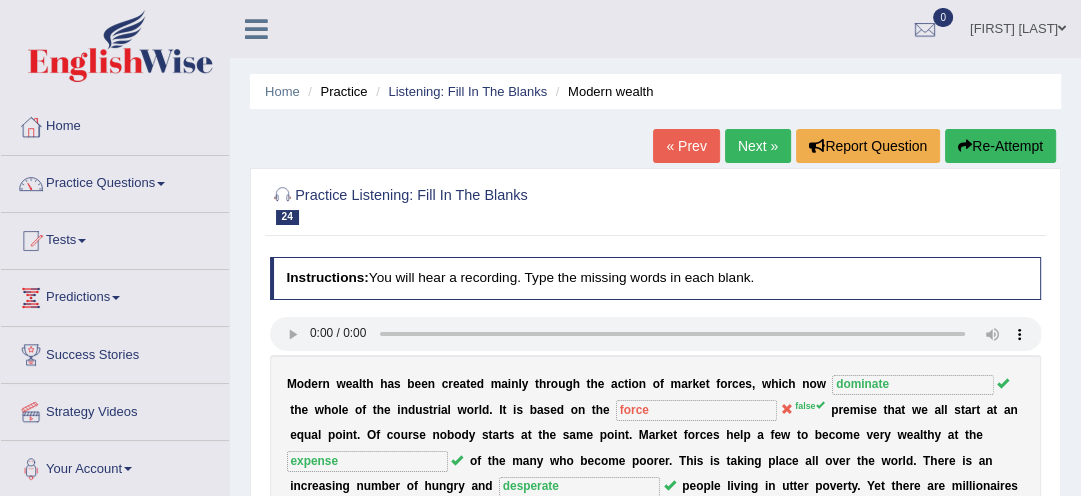 click on "Re-Attempt" at bounding box center (1000, 146) 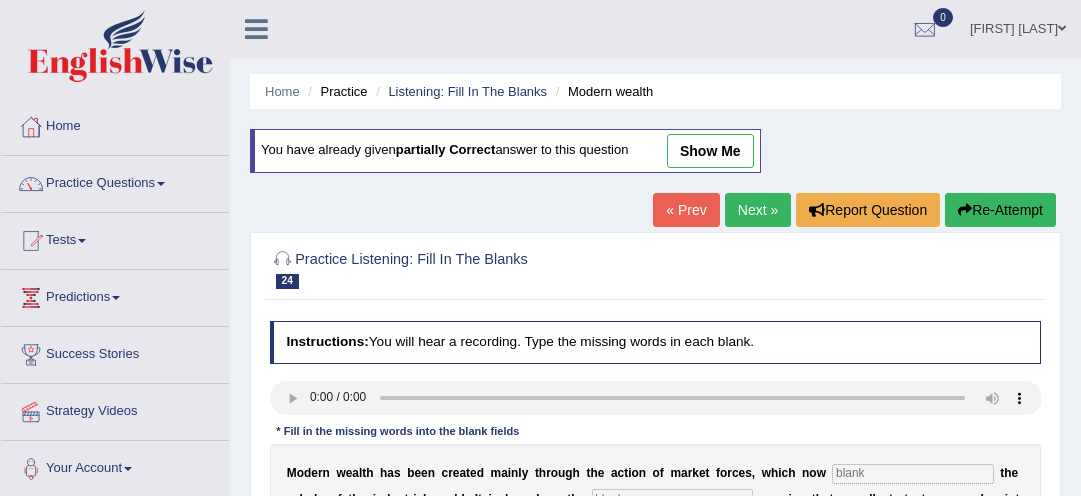 scroll, scrollTop: 0, scrollLeft: 0, axis: both 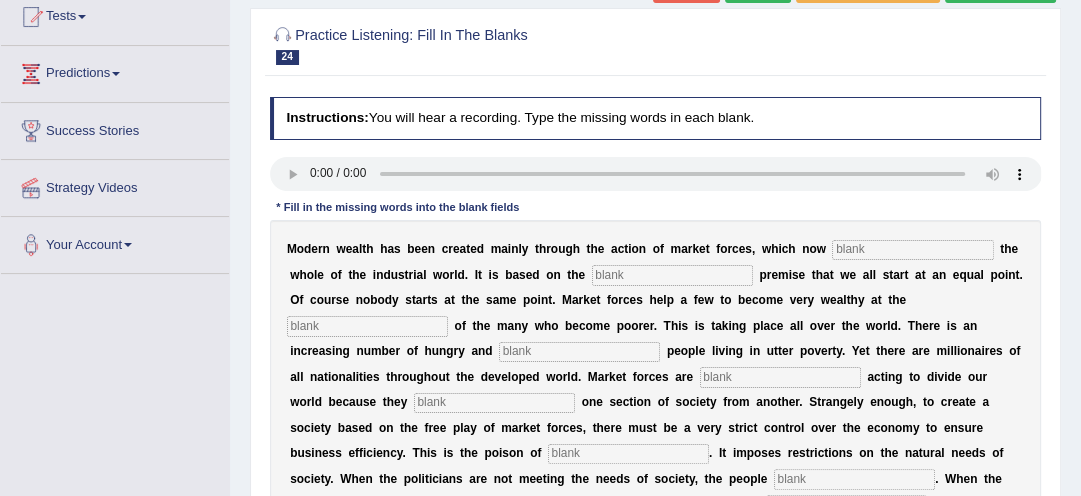 click at bounding box center [912, 250] 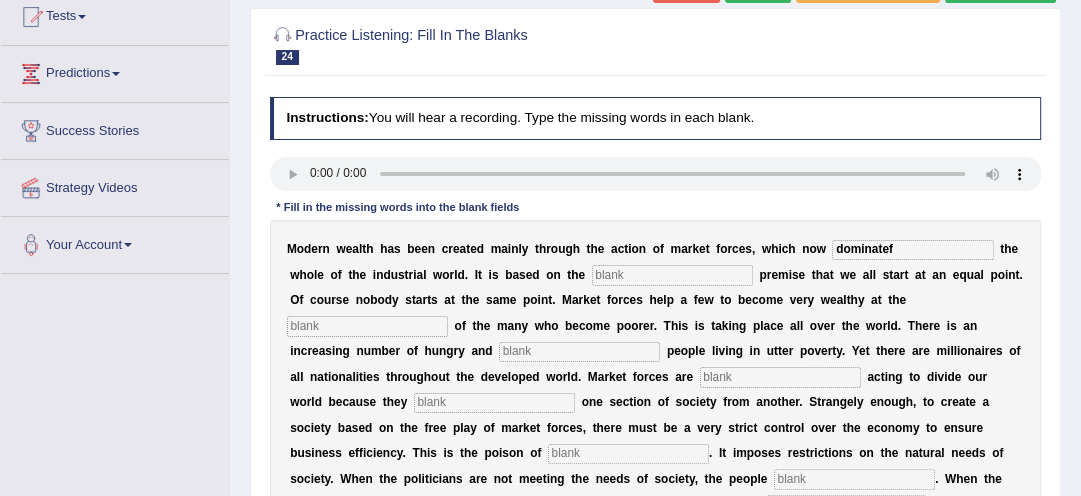type on "dominatef" 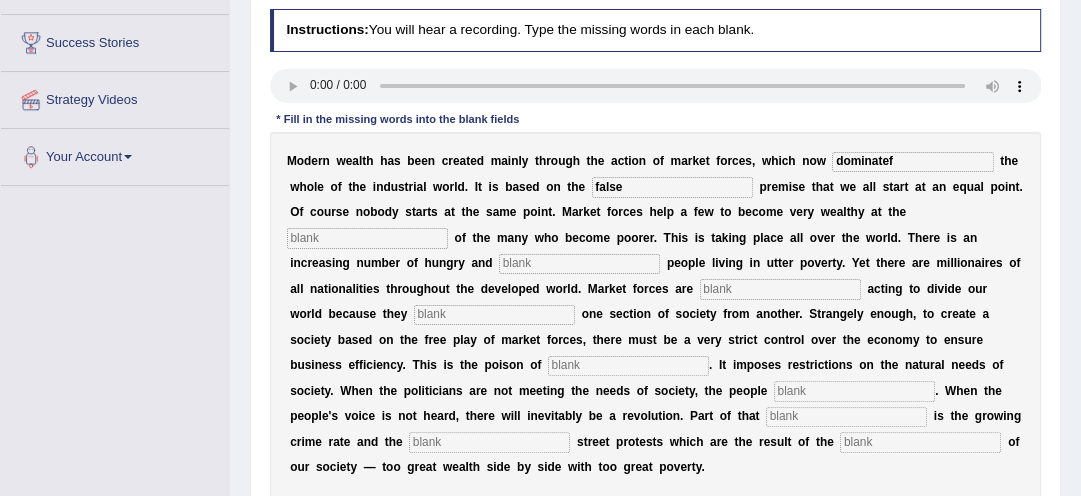 scroll, scrollTop: 352, scrollLeft: 0, axis: vertical 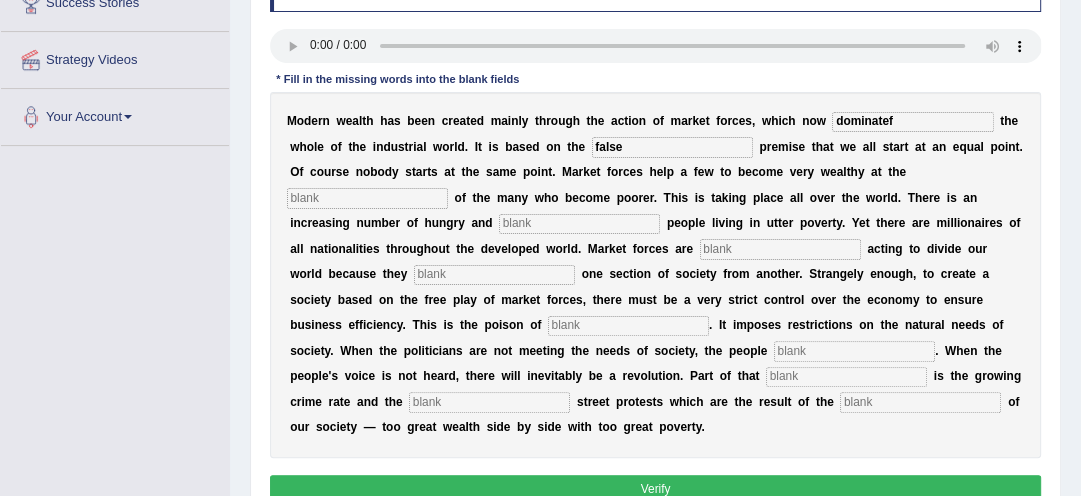 type on "false" 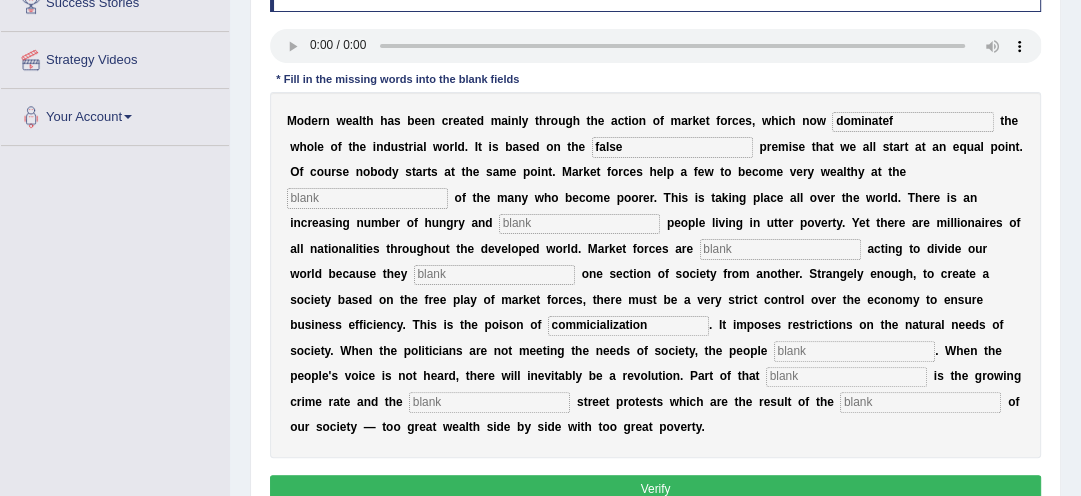 type on "commicialization" 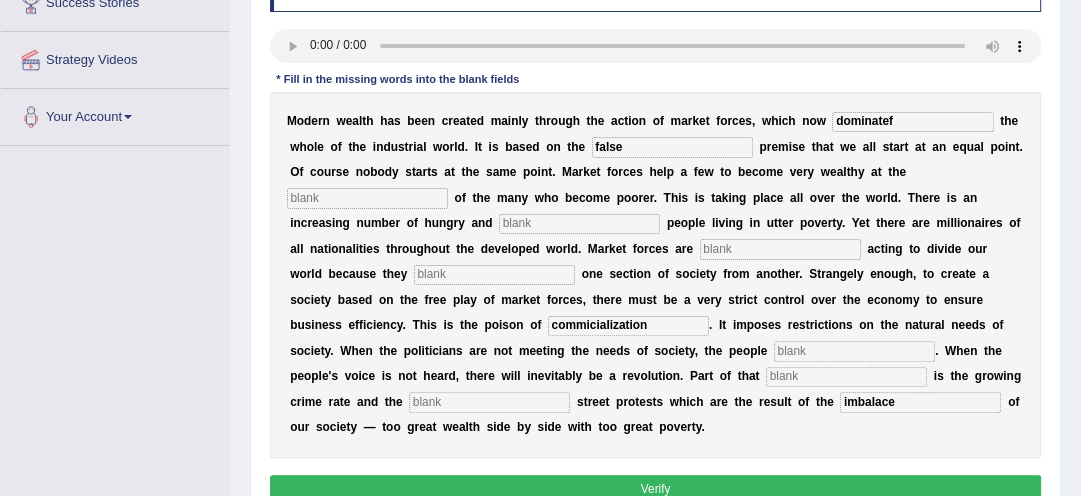 type on "imbalace" 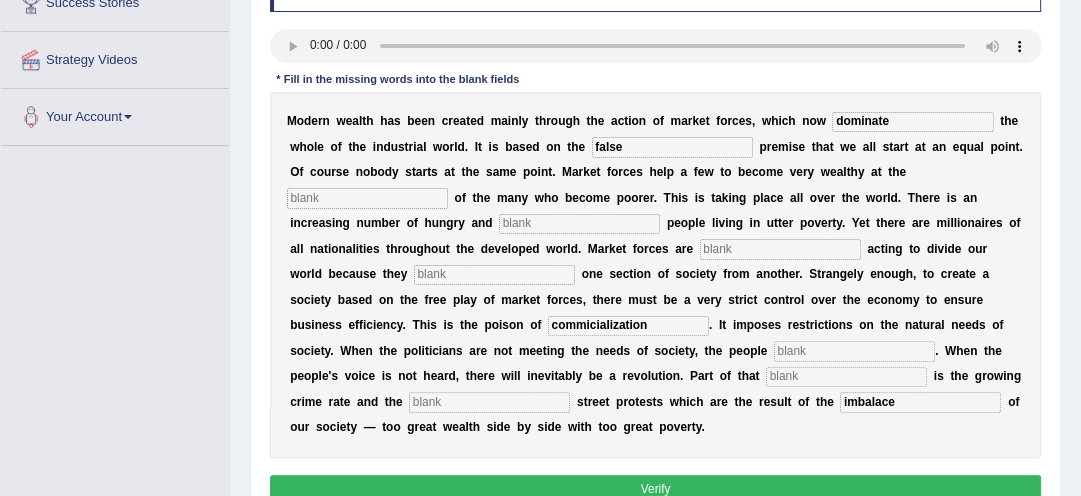 type on "dominate" 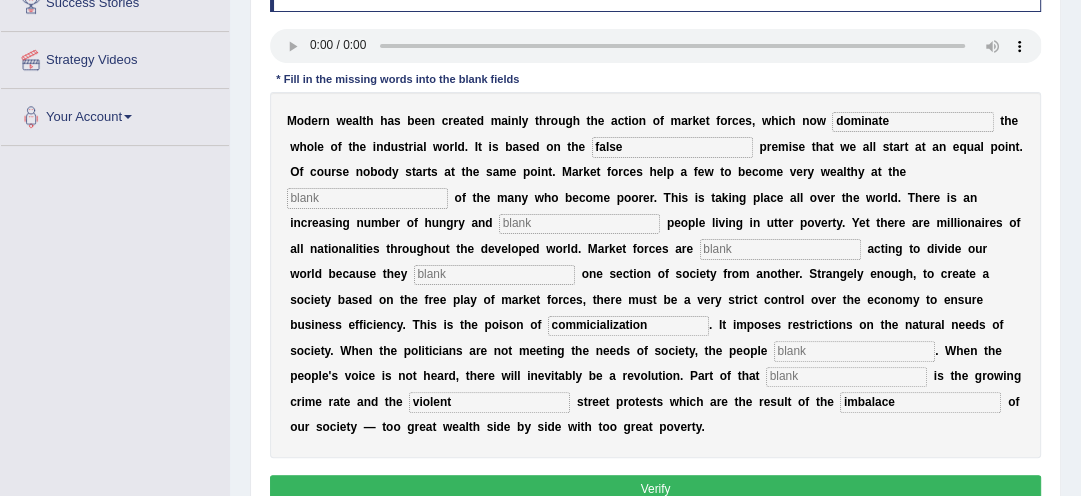 type on "violent" 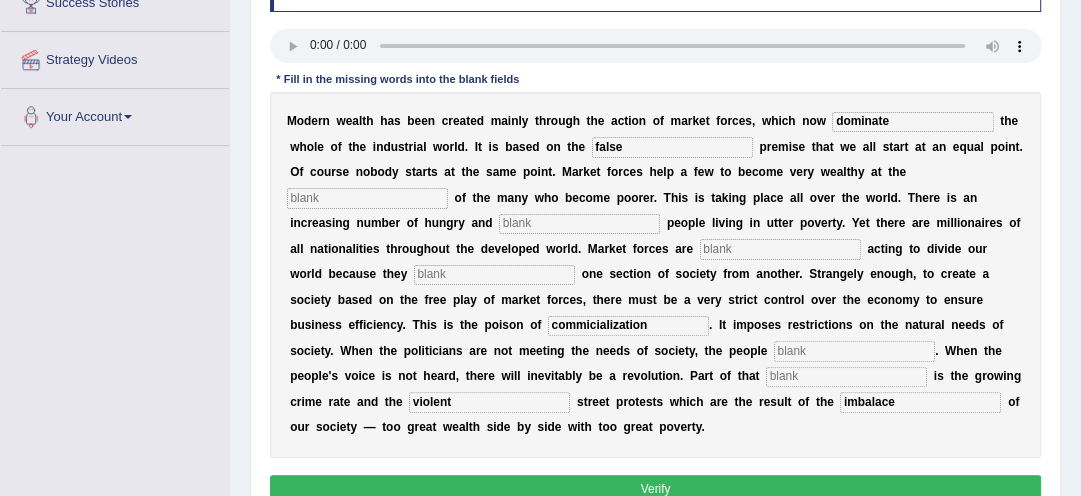 click at bounding box center [367, 198] 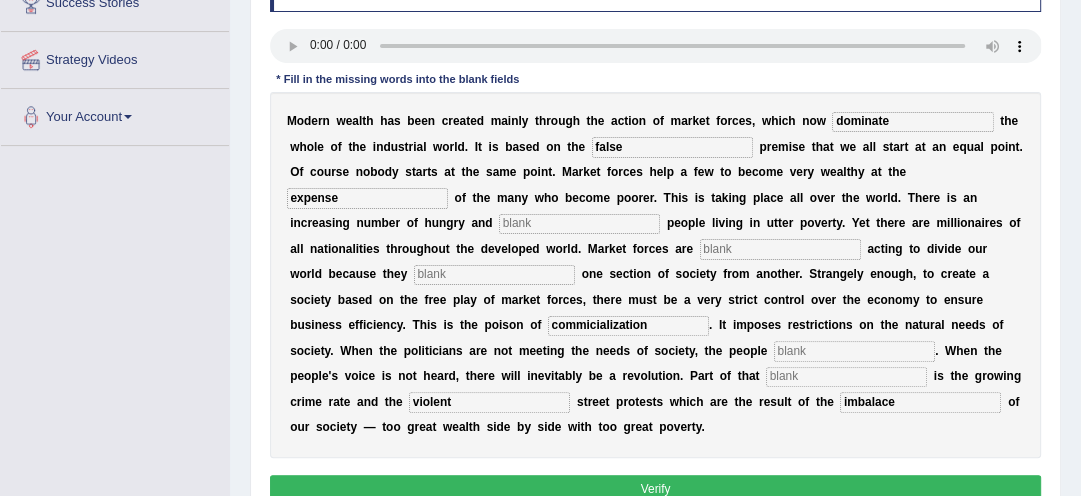 type on "expense" 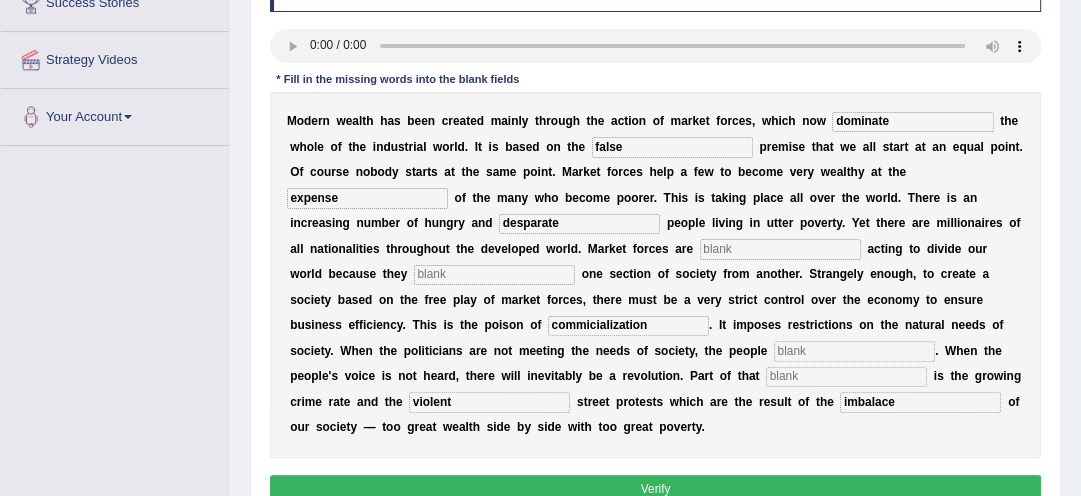 click on "desparate" at bounding box center [579, 224] 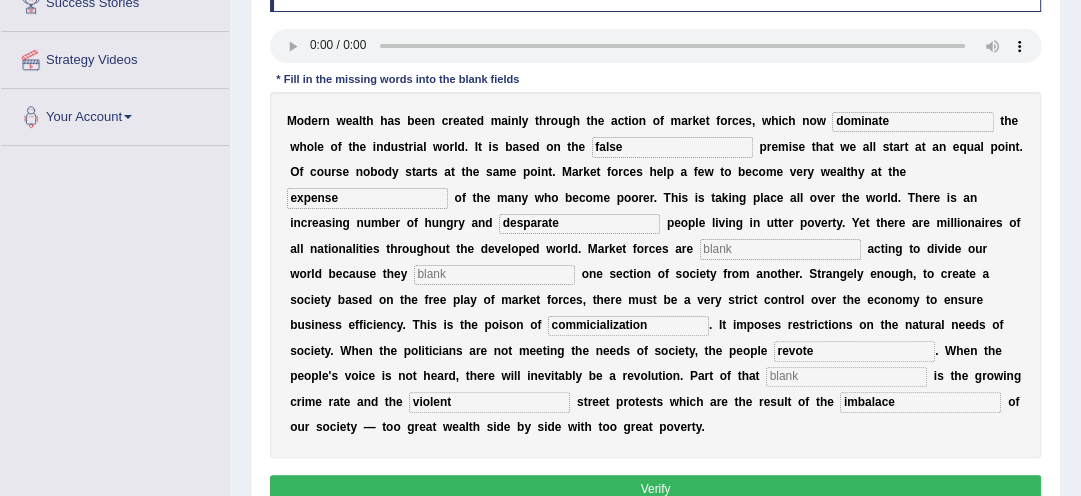 type on "revote" 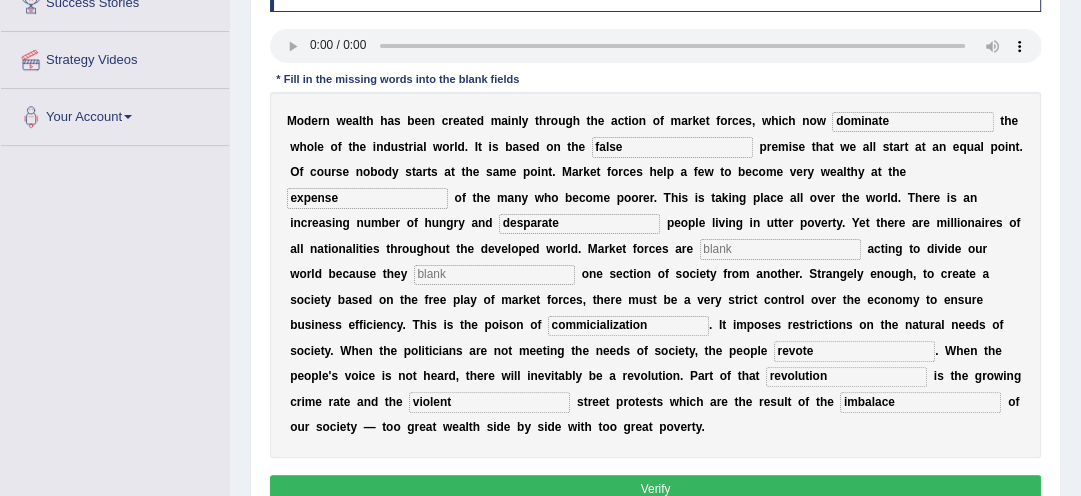 type on "revolution" 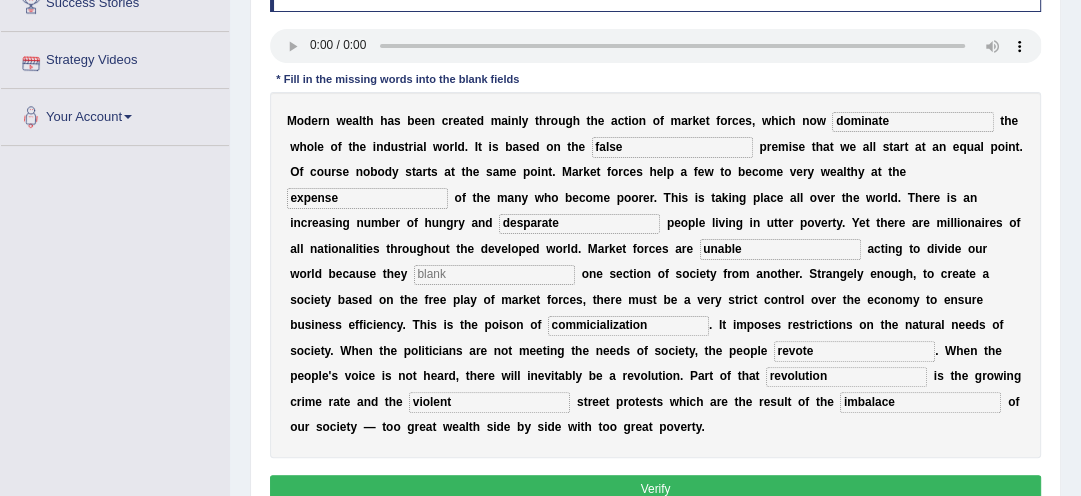 type on "unable" 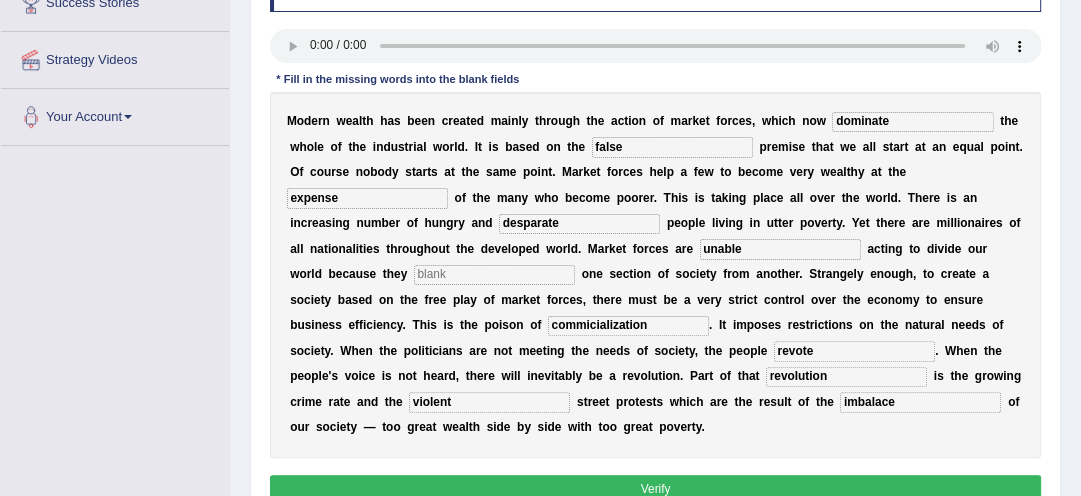 click at bounding box center (494, 275) 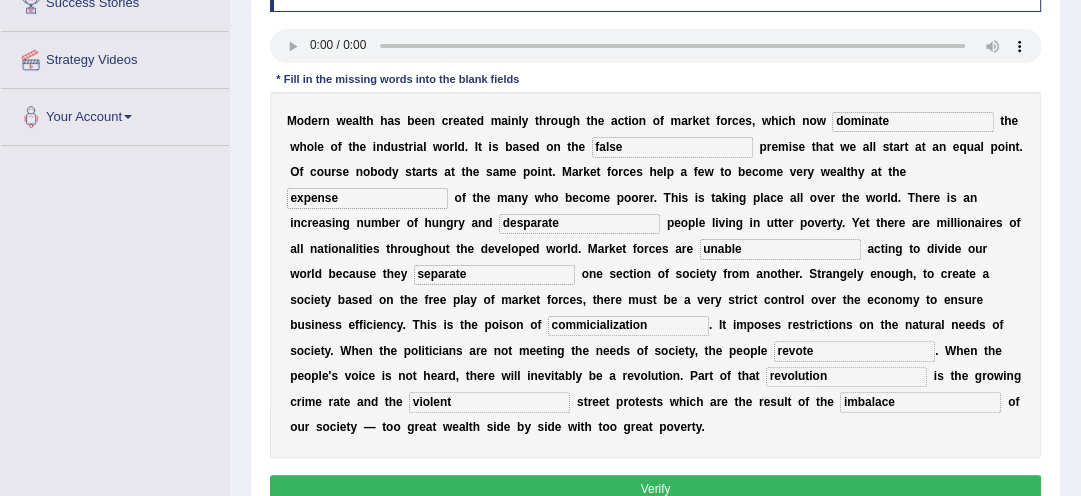 type on "separate" 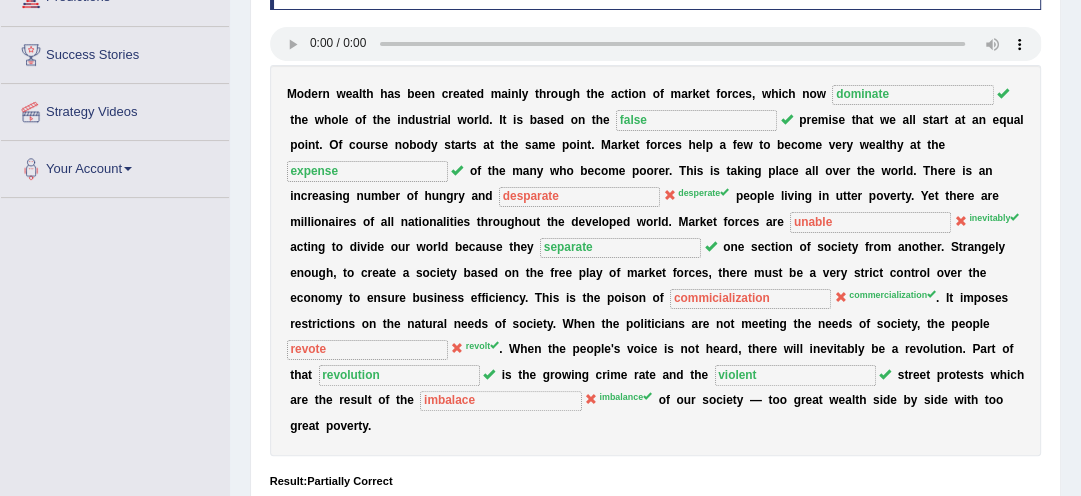scroll, scrollTop: 288, scrollLeft: 0, axis: vertical 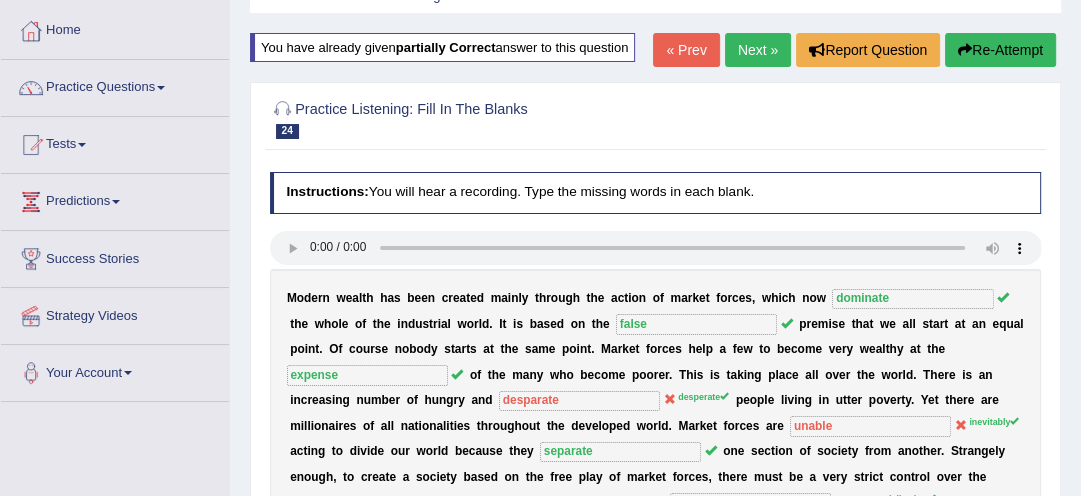 click on "Re-Attempt" at bounding box center (1000, 50) 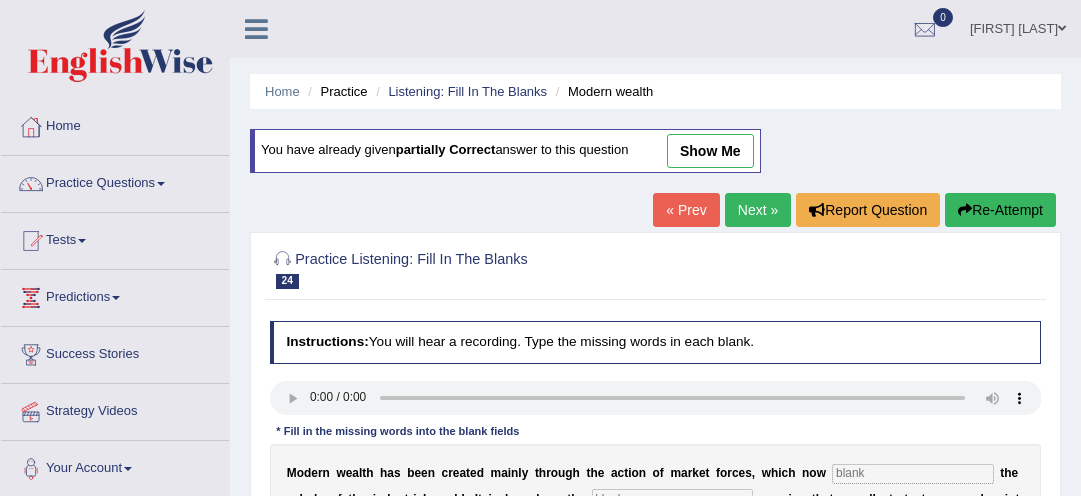 scroll, scrollTop: 96, scrollLeft: 0, axis: vertical 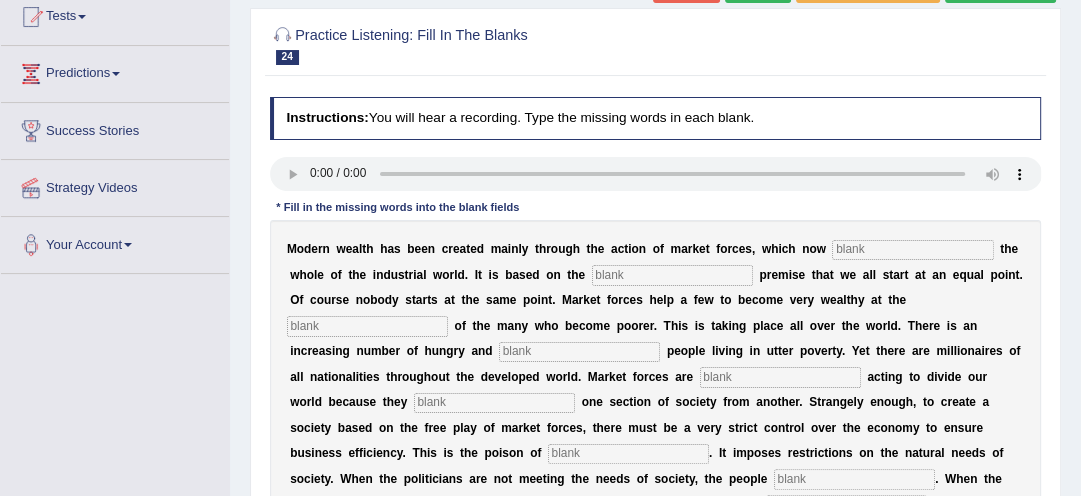 click at bounding box center (912, 250) 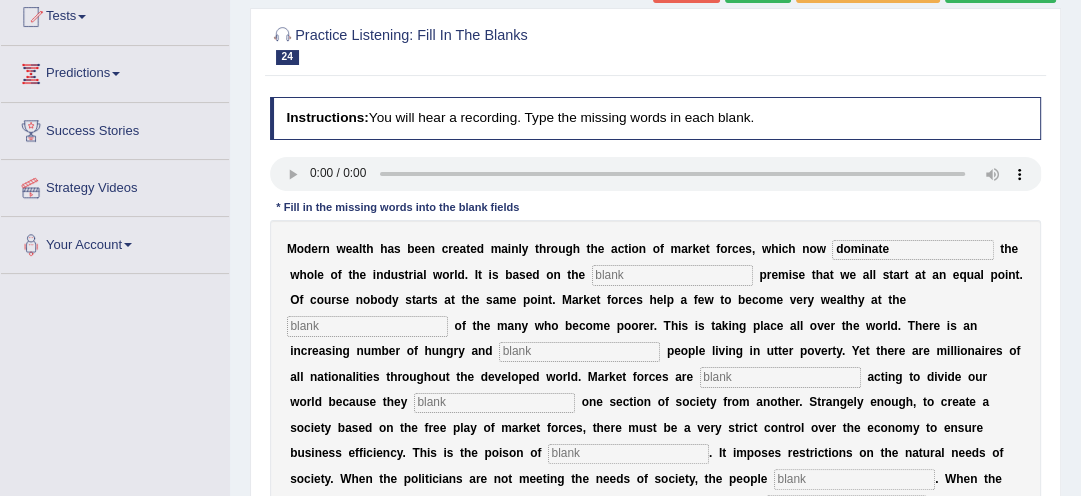 type on "dominate" 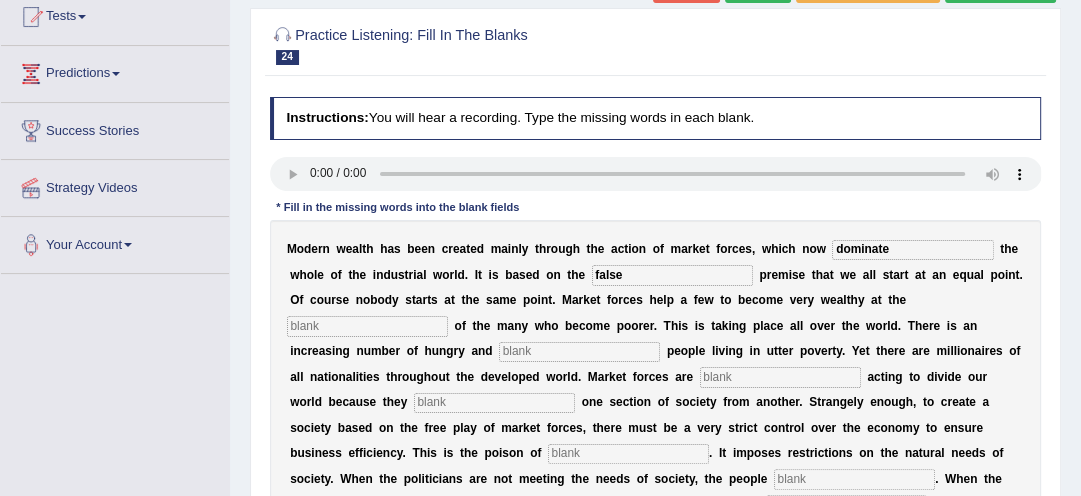 type on "false" 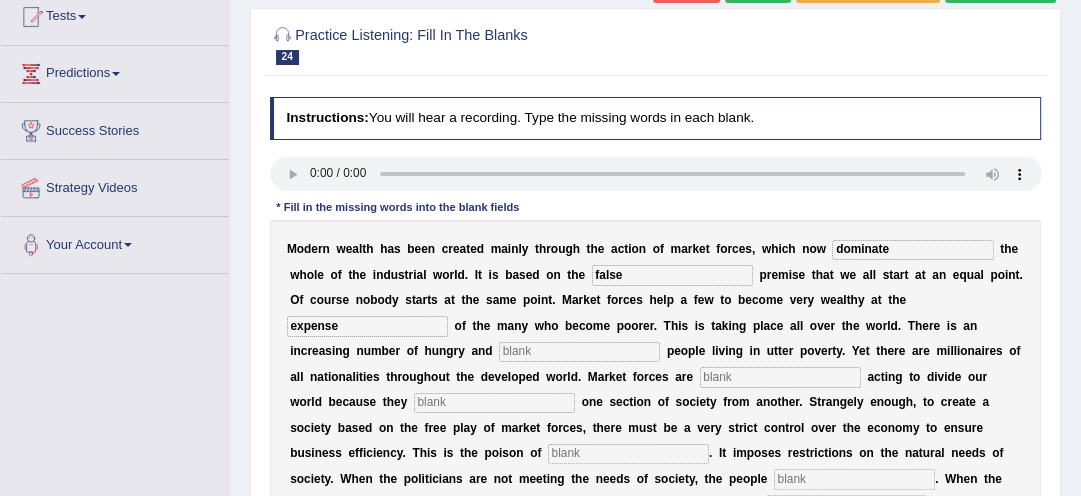 type on "expense" 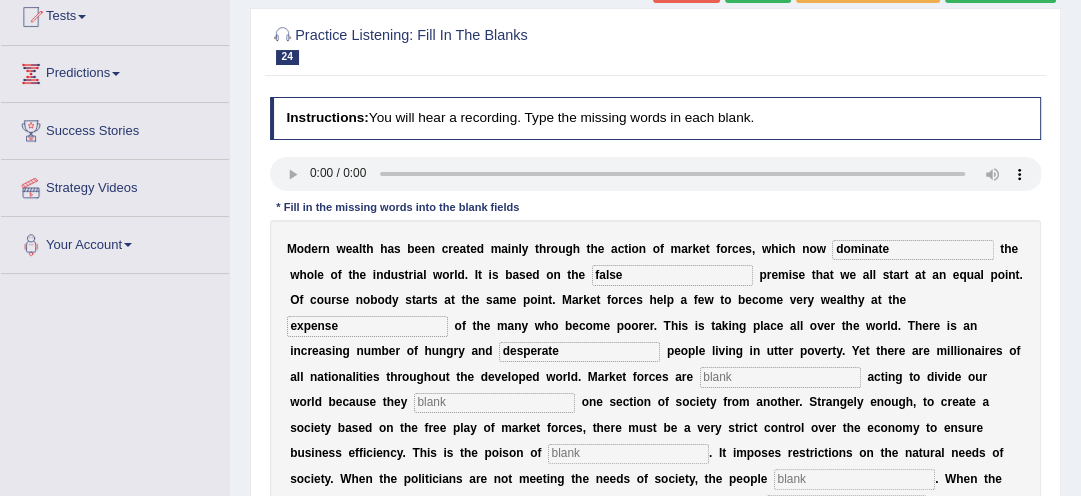 type on "desperate" 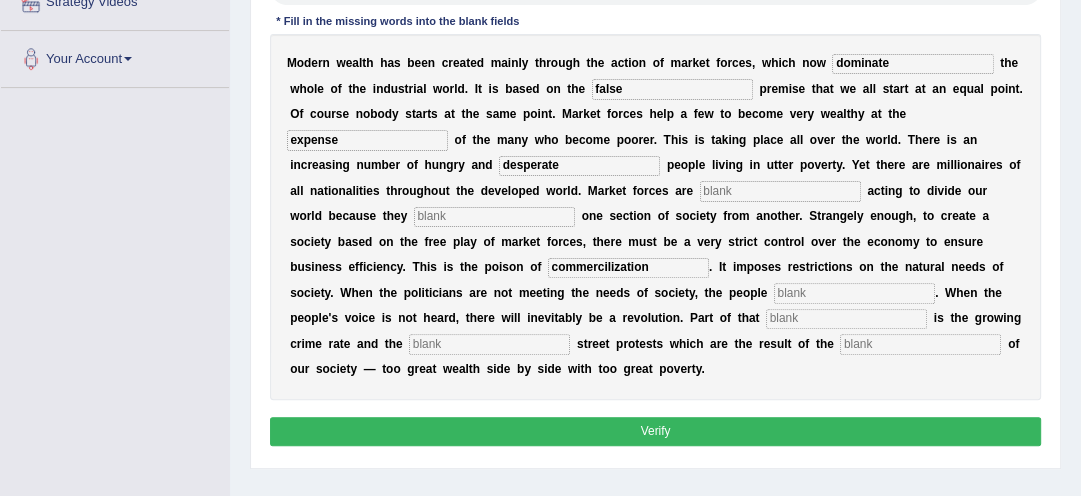scroll, scrollTop: 416, scrollLeft: 0, axis: vertical 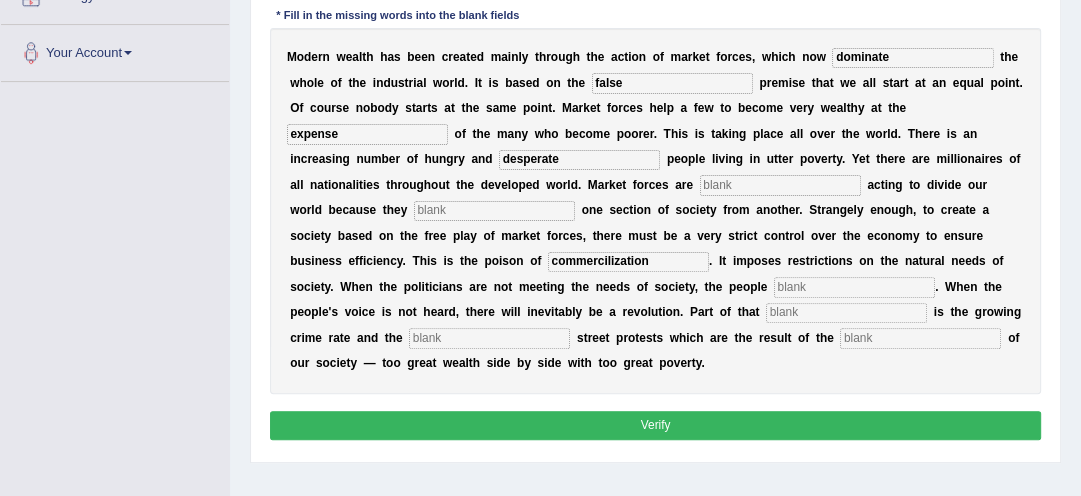 type on "commercilization" 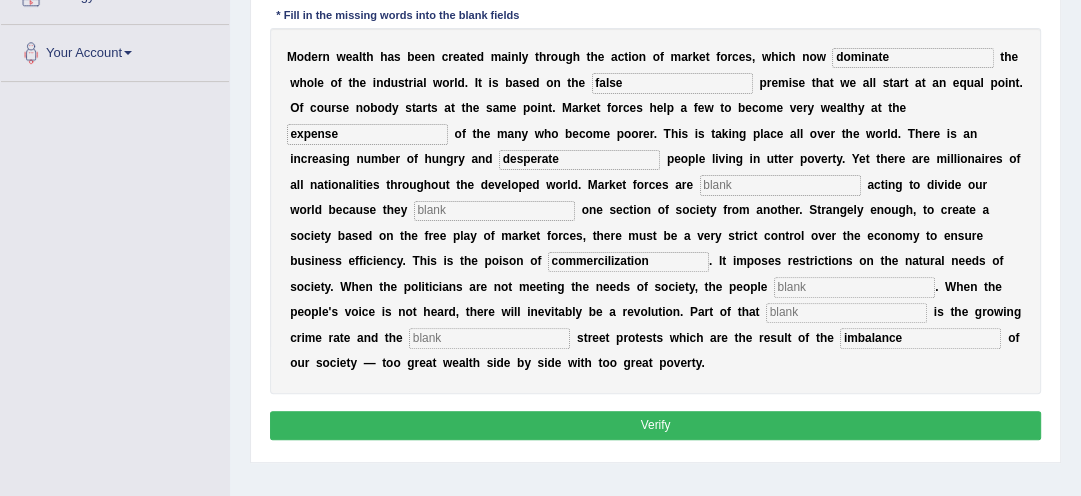type on "imbalance" 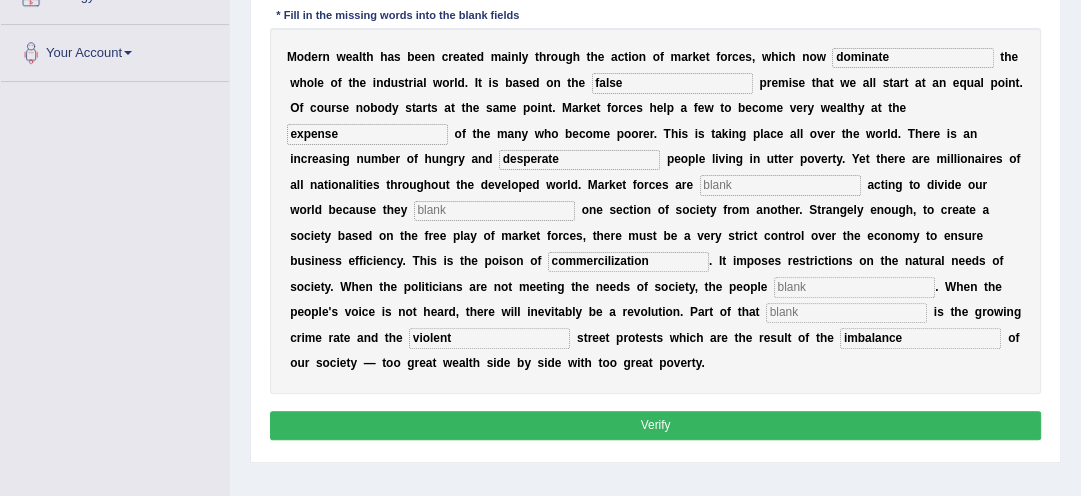 type on "violent" 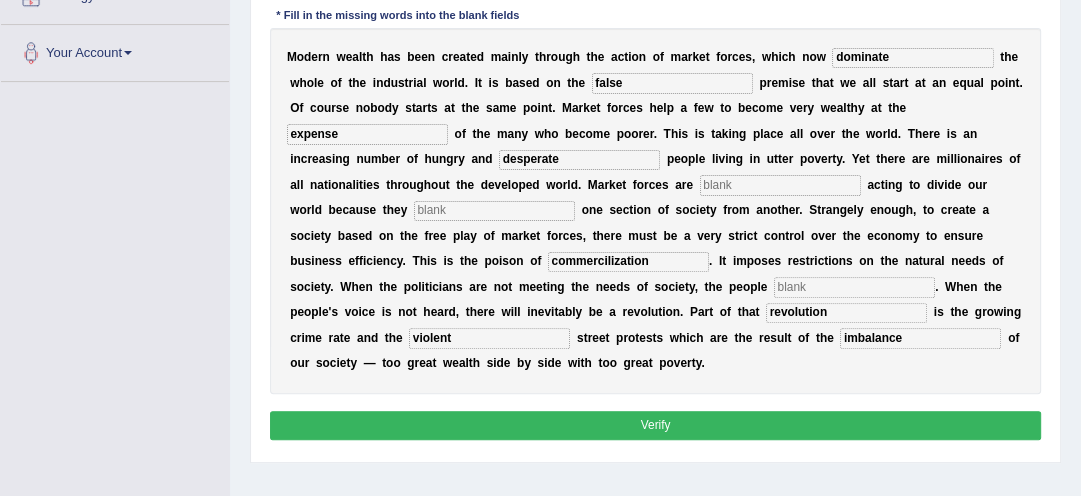 type on "revolution" 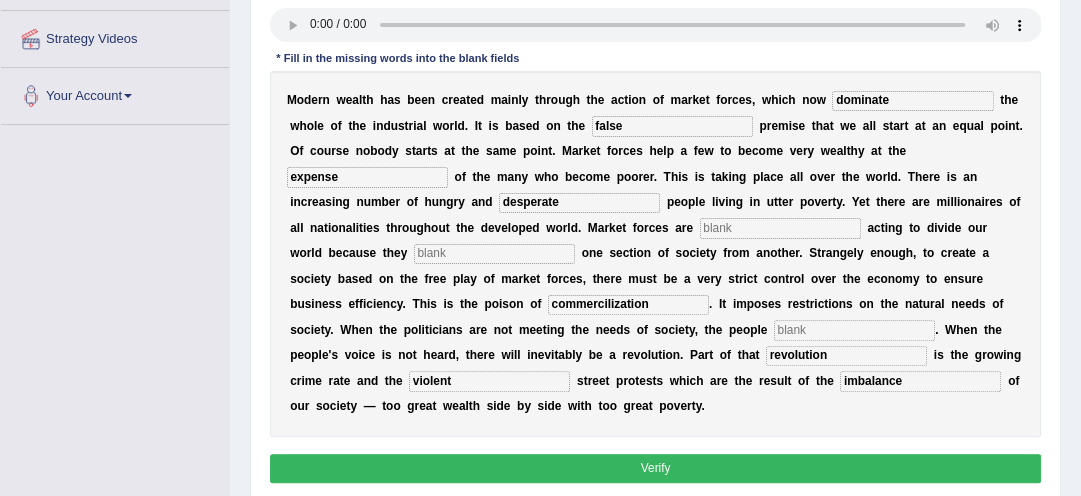 scroll, scrollTop: 352, scrollLeft: 0, axis: vertical 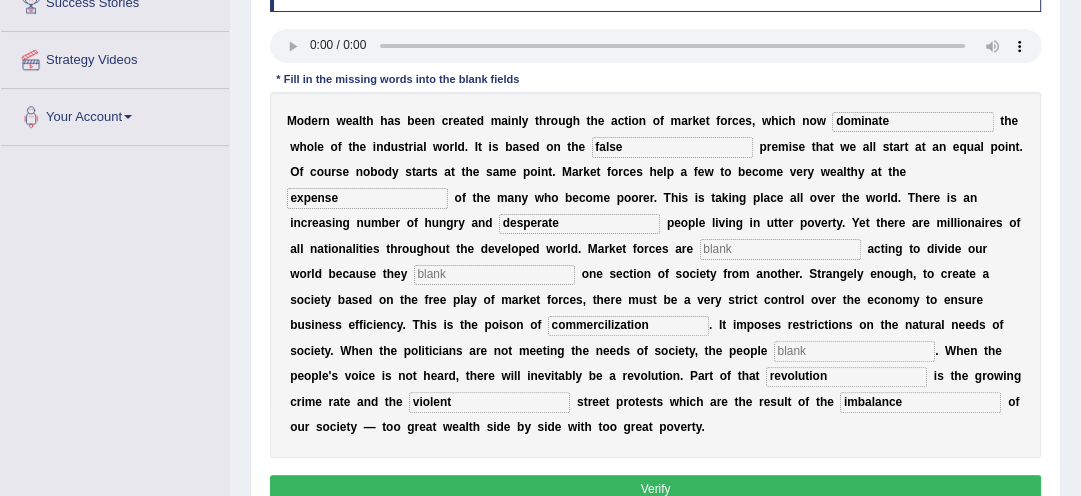 click at bounding box center (780, 249) 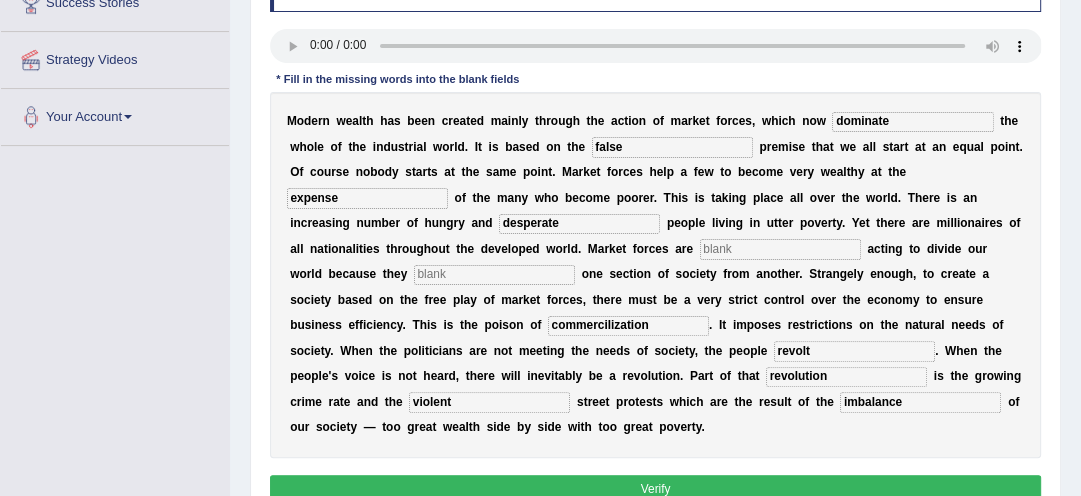 type on "revolt" 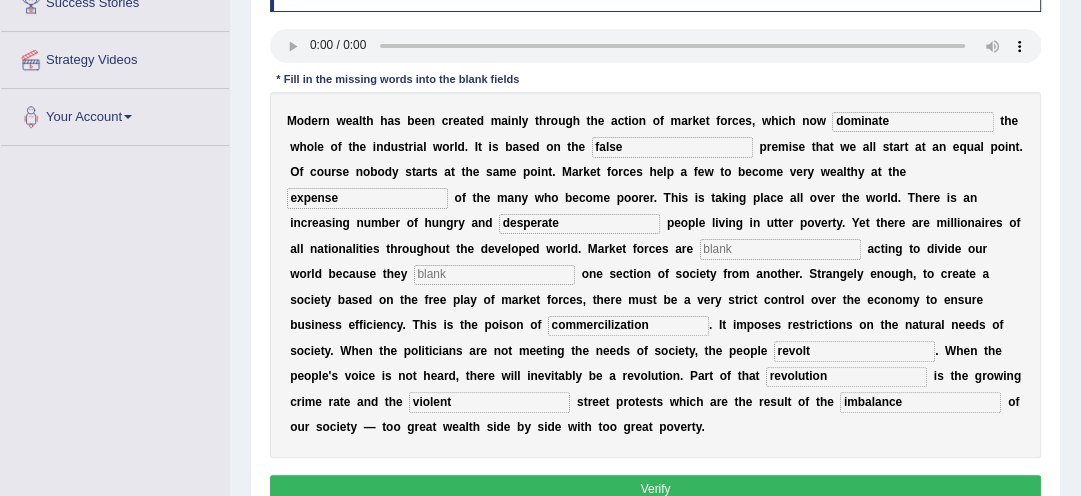click at bounding box center [780, 249] 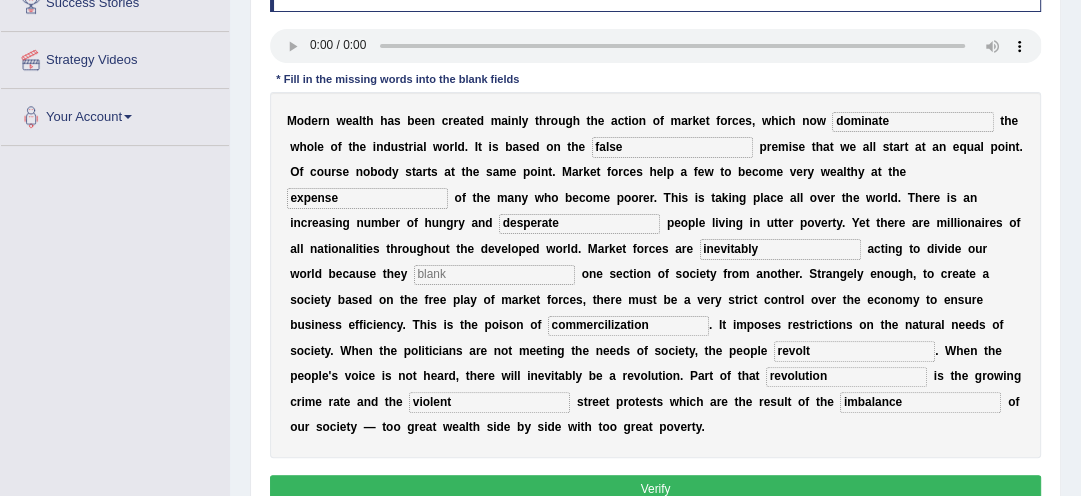 type on "inevitably" 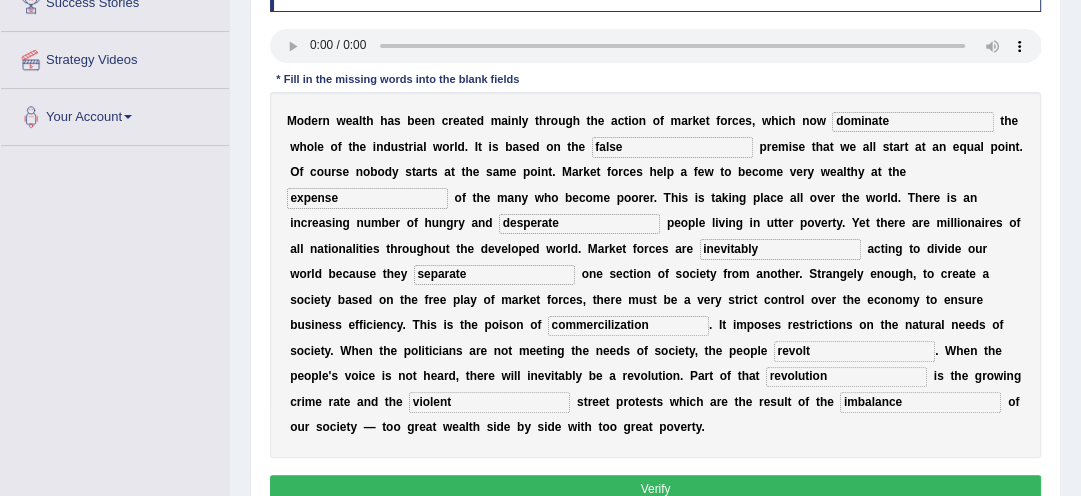 type on "separate" 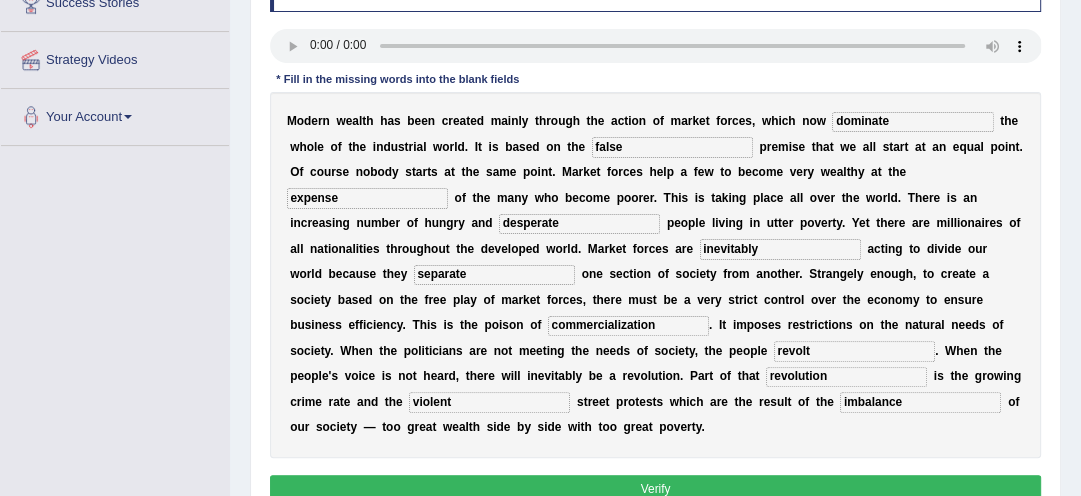 type on "commercialization" 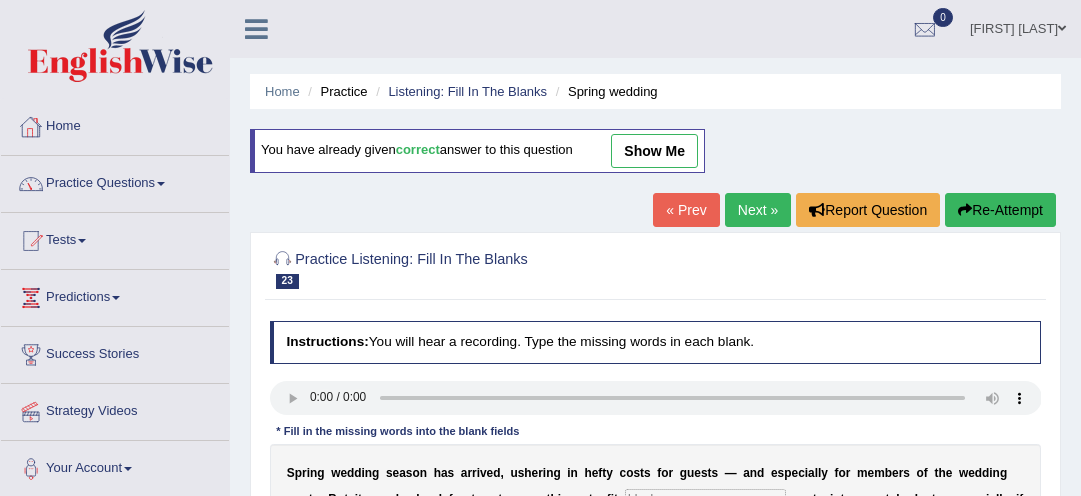 scroll, scrollTop: 0, scrollLeft: 0, axis: both 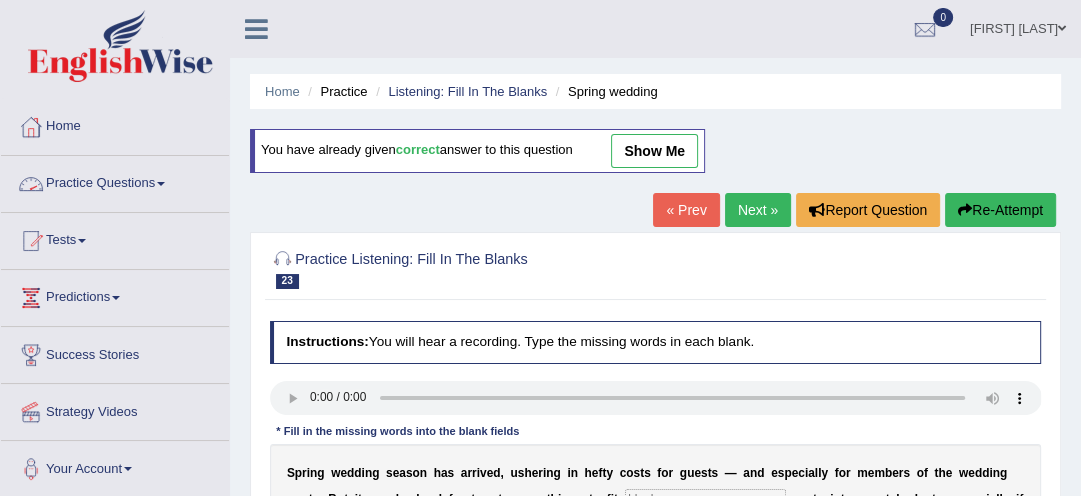 click on "Practice Questions" at bounding box center [115, 181] 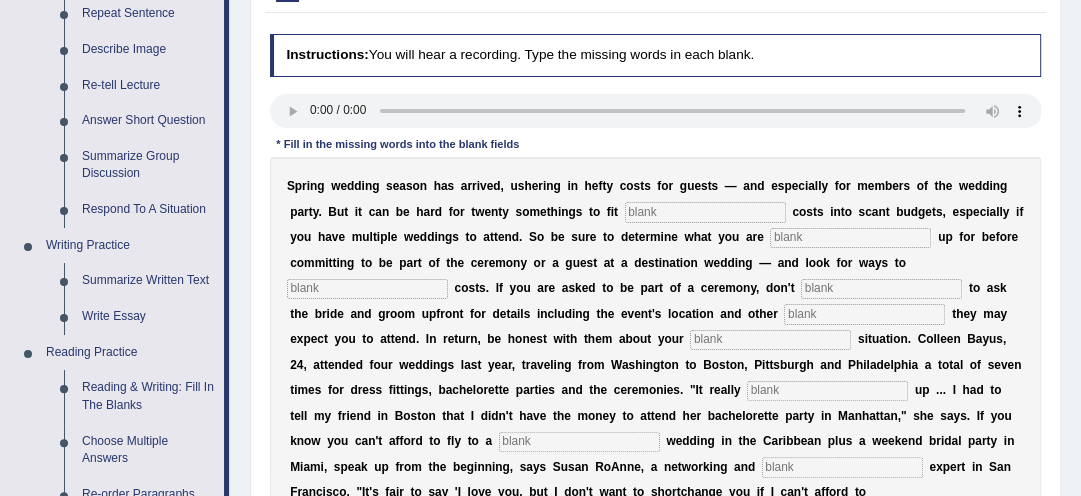 scroll, scrollTop: 288, scrollLeft: 0, axis: vertical 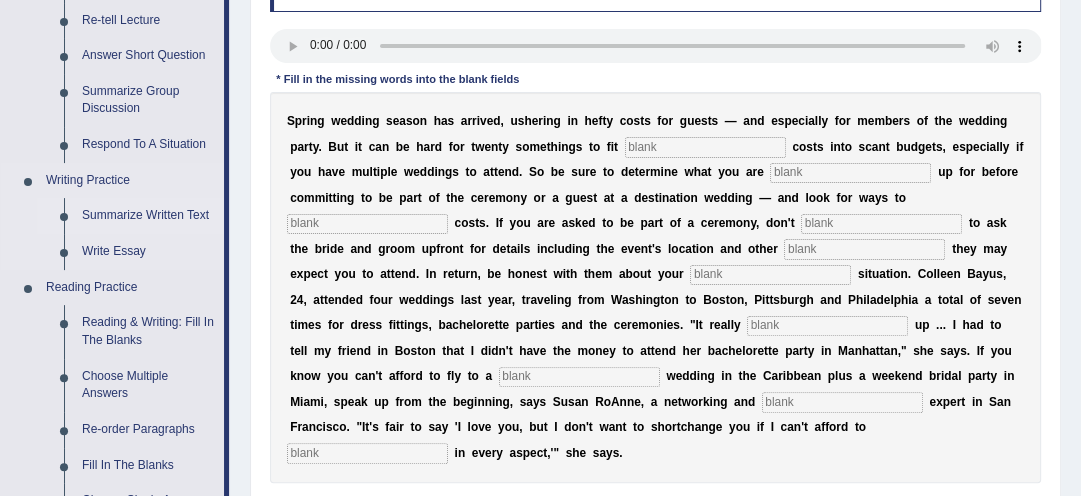 click on "Summarize Written Text" at bounding box center (148, 216) 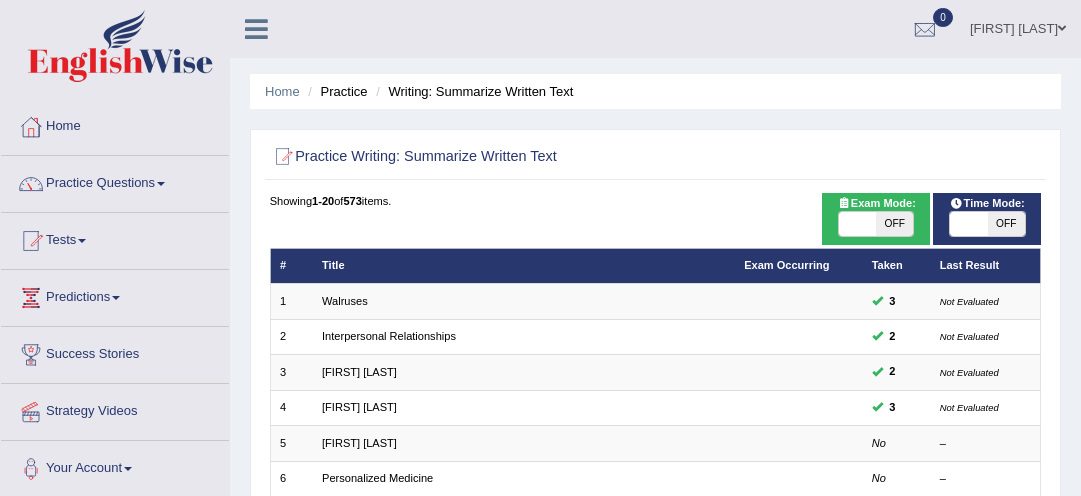 scroll, scrollTop: 0, scrollLeft: 0, axis: both 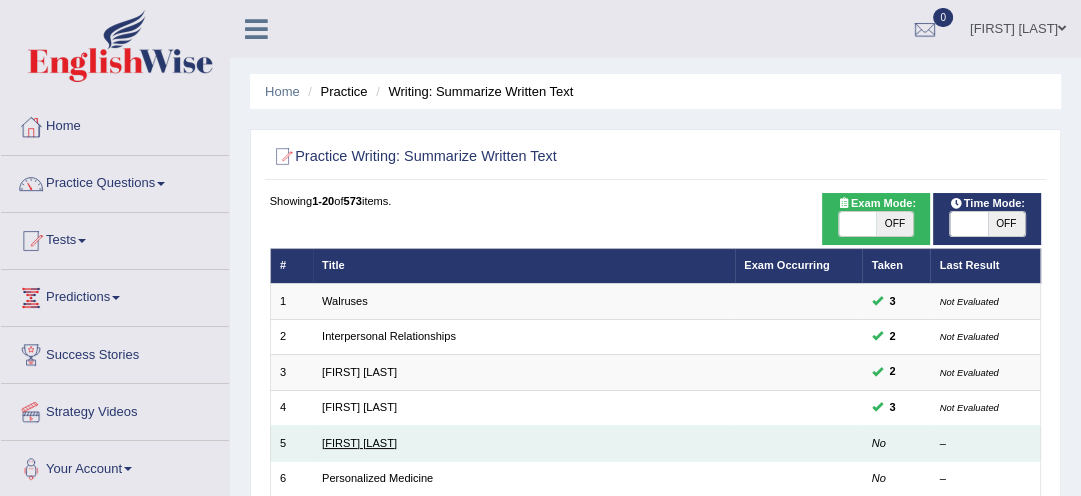 click on "[FIRST] [LAST]" at bounding box center [359, 443] 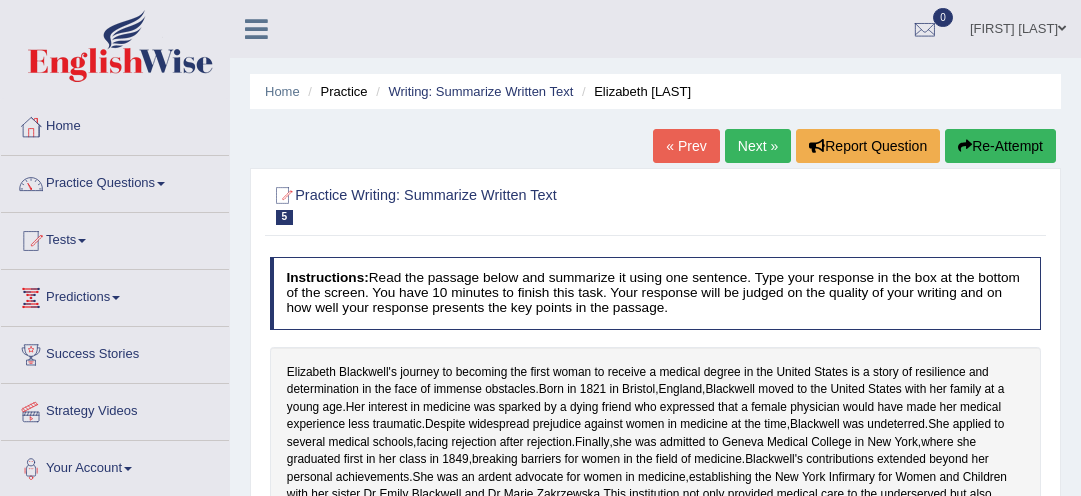 scroll, scrollTop: 0, scrollLeft: 0, axis: both 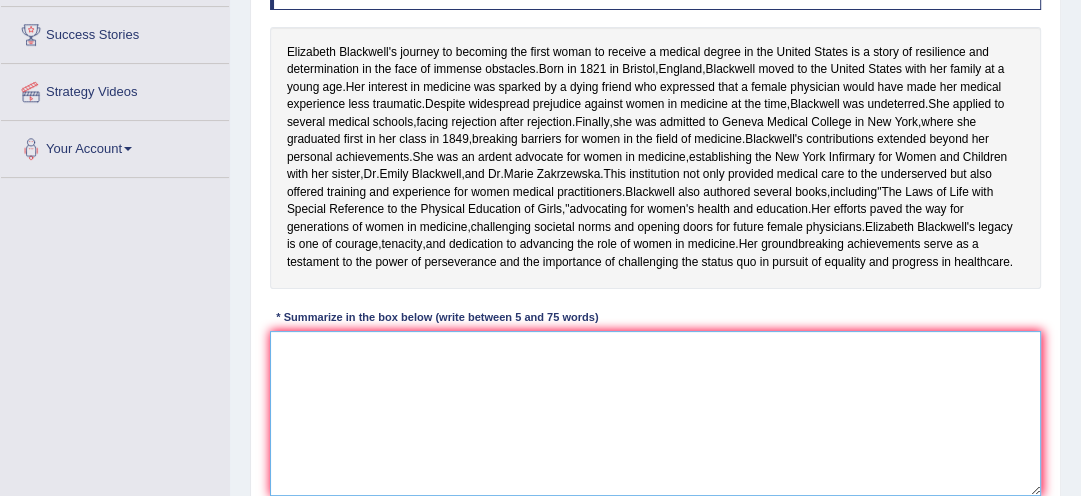 click at bounding box center [656, 413] 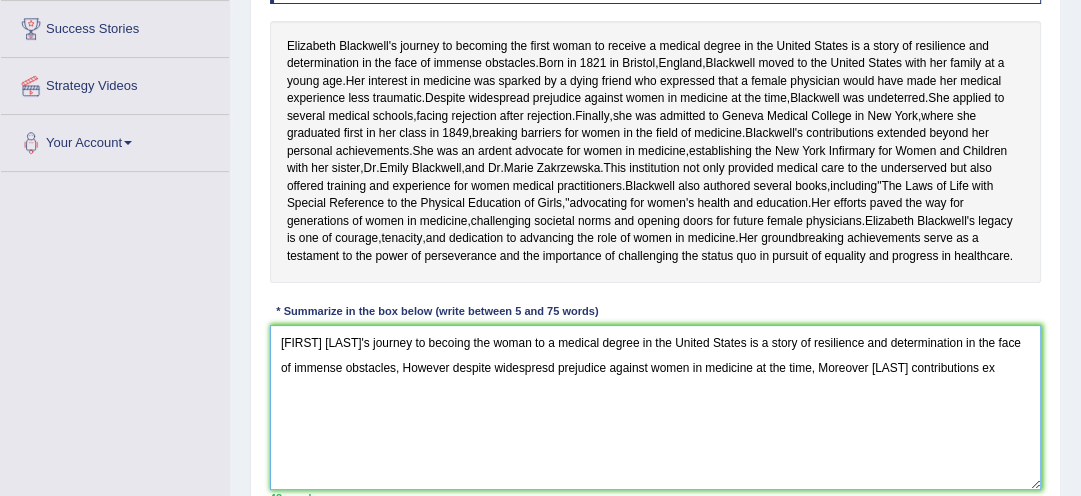 scroll, scrollTop: 352, scrollLeft: 0, axis: vertical 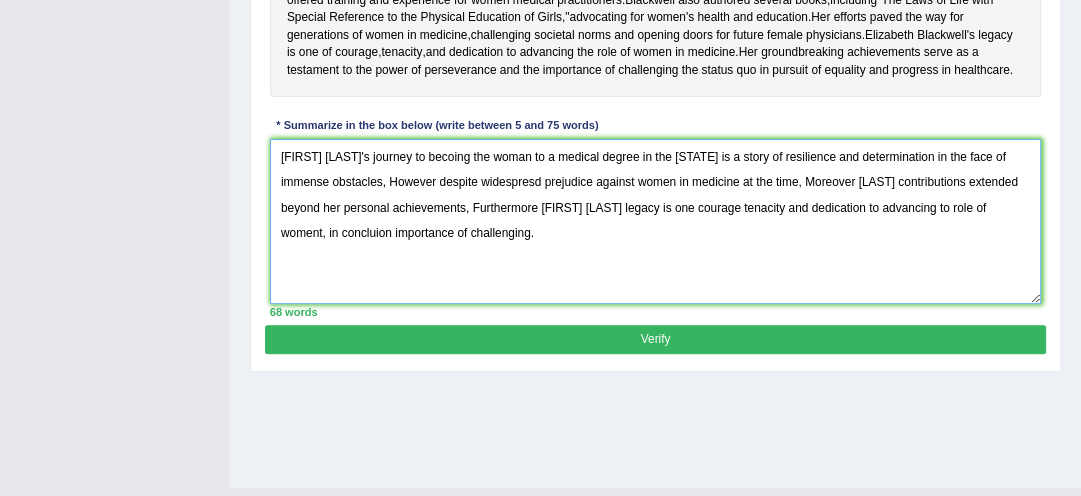 type on "[FIRST] [LAST]'s journey to becoing the woman to a medical degree in the [STATE] is a story of resilience and determination in the face of immense obstacles, However despite widespresd prejudice against women in medicine at the time, Moreover [LAST] contributions extended beyond her personal achievements, Furthermore [FIRST] [LAST] legacy is one courage tenacity and dedication to advancing to role of woment, in concluion importance of challenging." 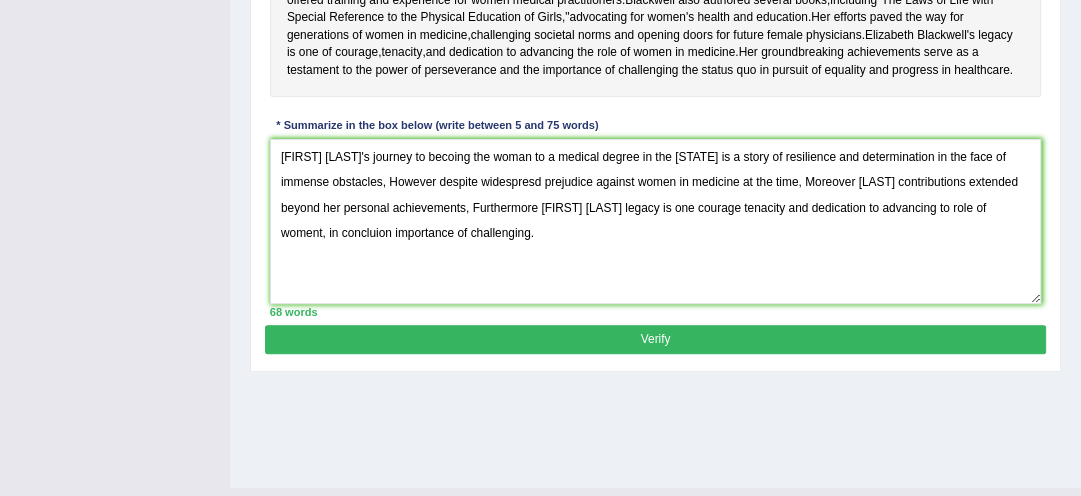 click on "Verify" at bounding box center (655, 339) 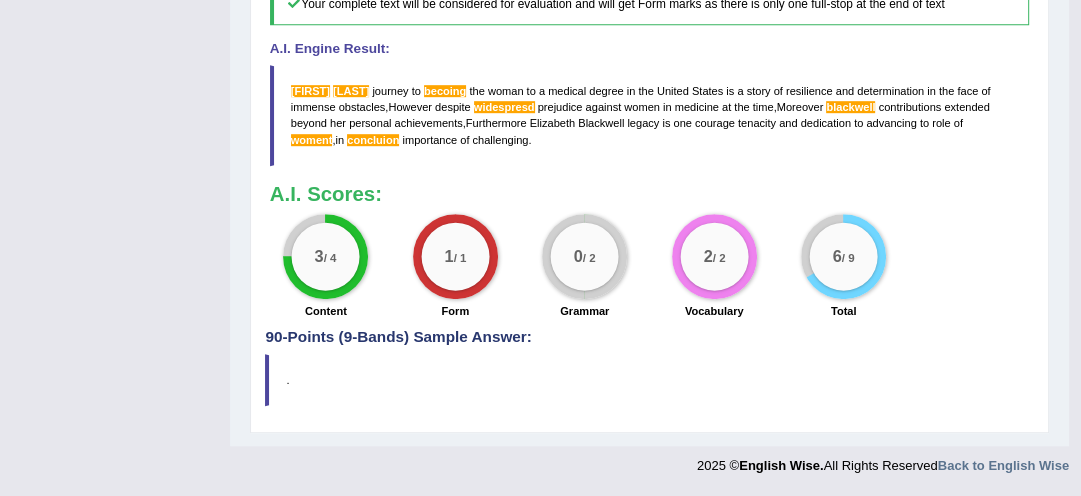 scroll, scrollTop: 896, scrollLeft: 0, axis: vertical 